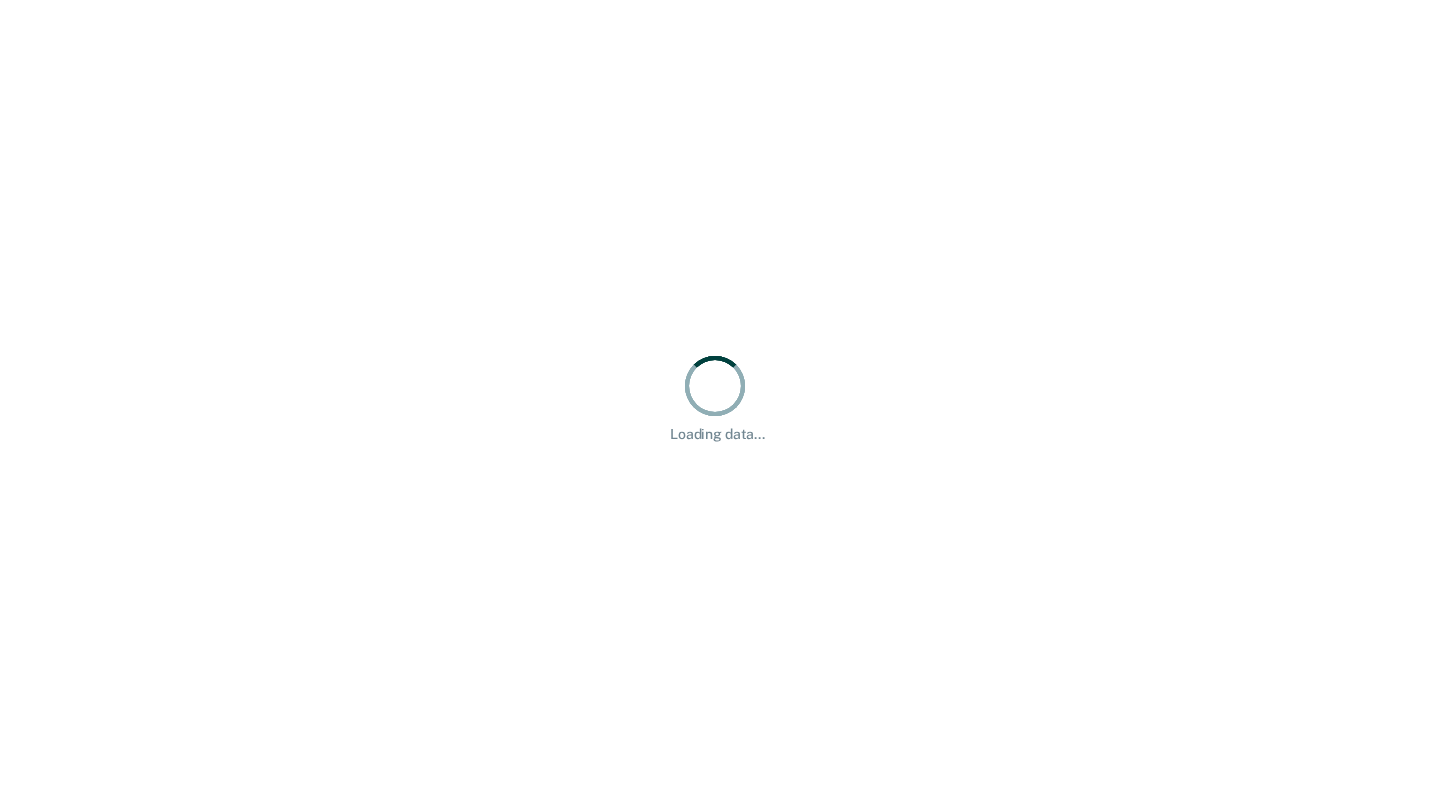 scroll, scrollTop: 0, scrollLeft: 0, axis: both 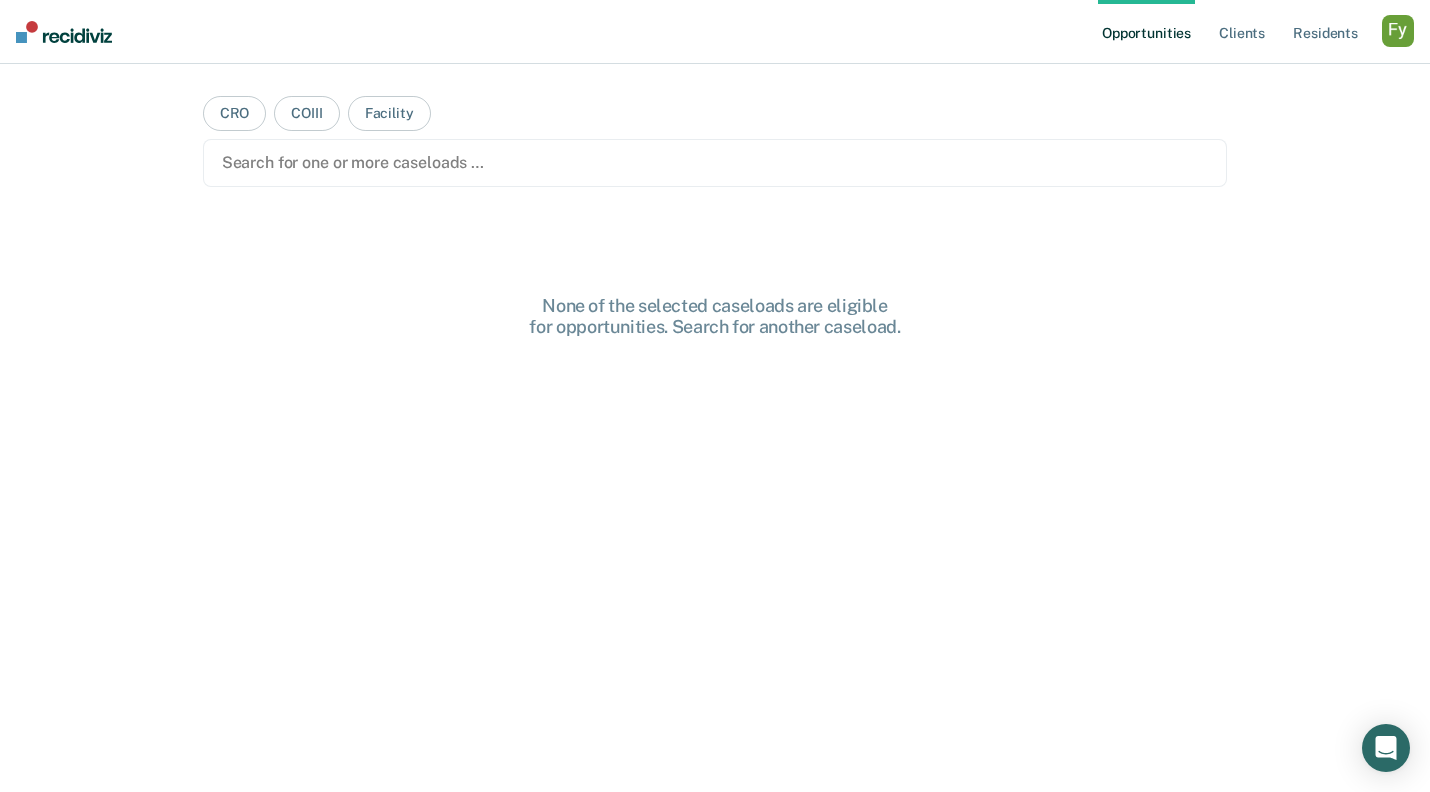 click at bounding box center (1398, 31) 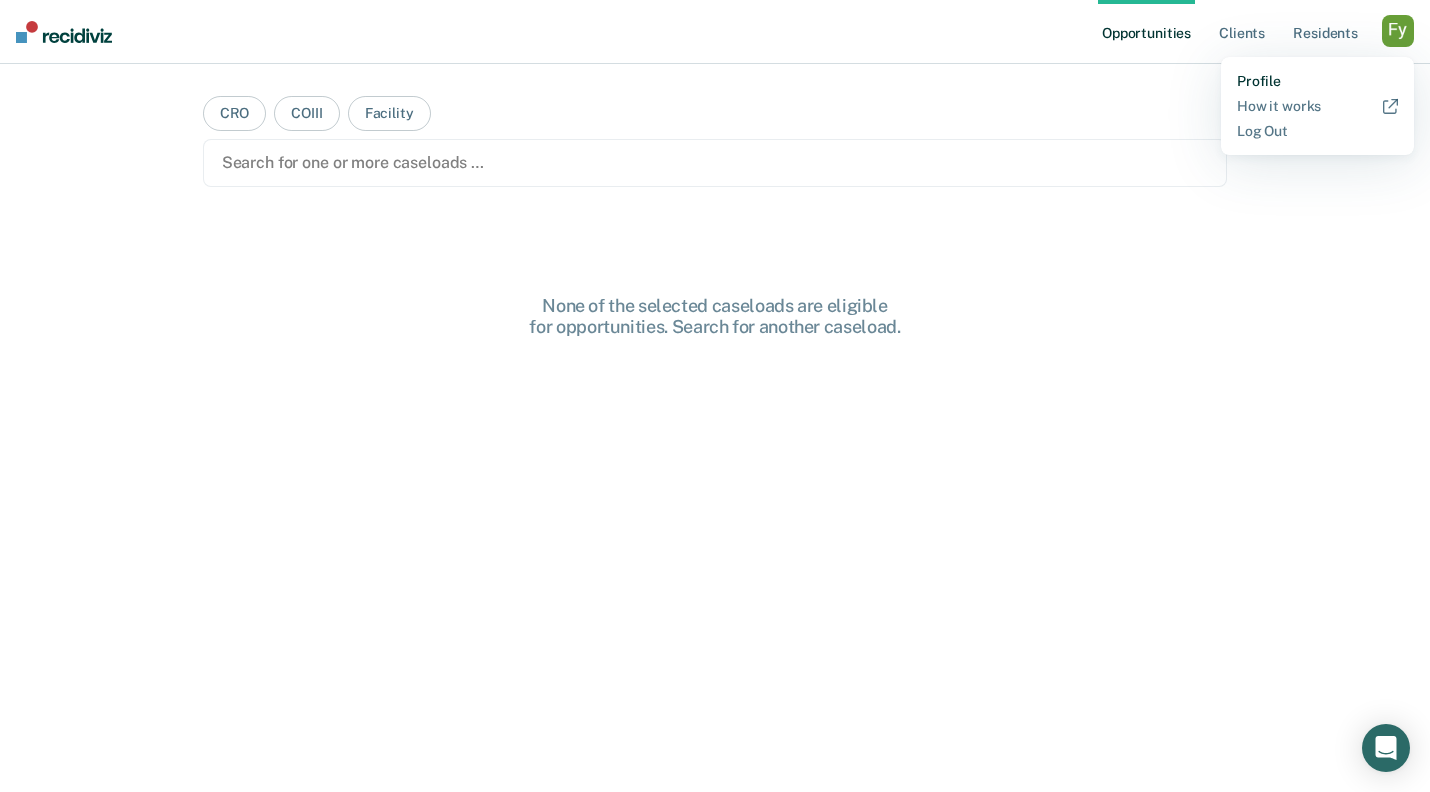 click on "Profile" at bounding box center [1317, 81] 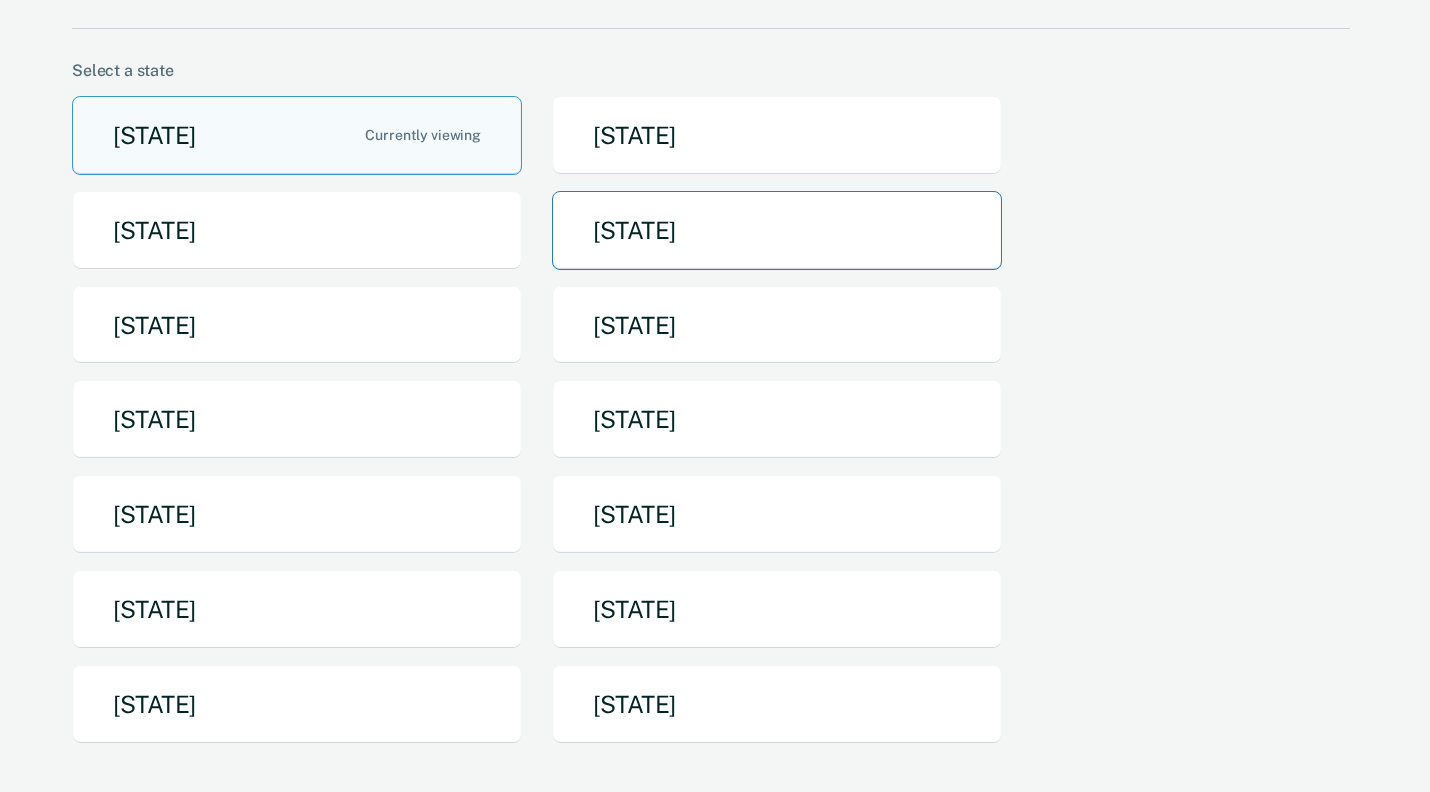 scroll, scrollTop: 127, scrollLeft: 0, axis: vertical 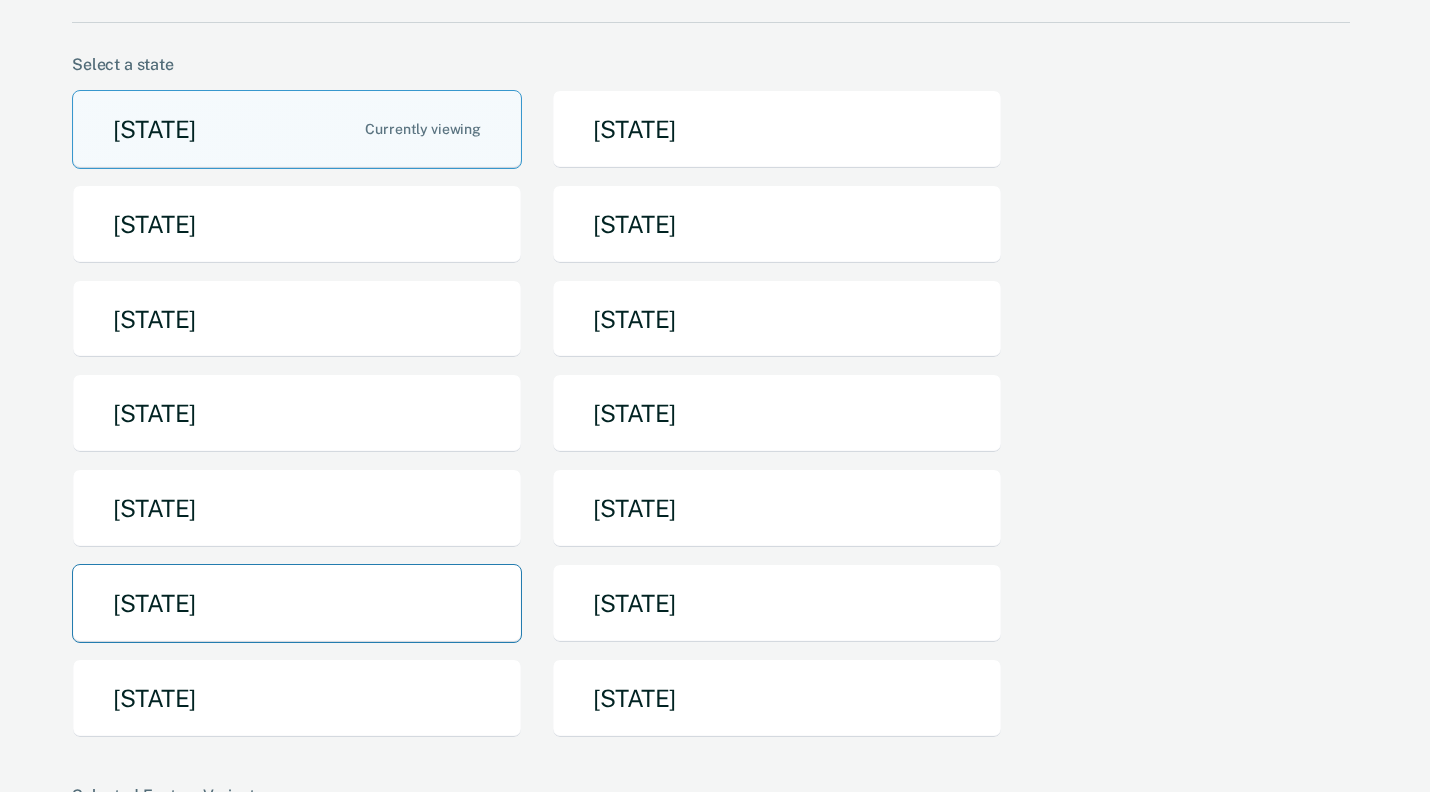 click on "[STATE]" at bounding box center (297, 603) 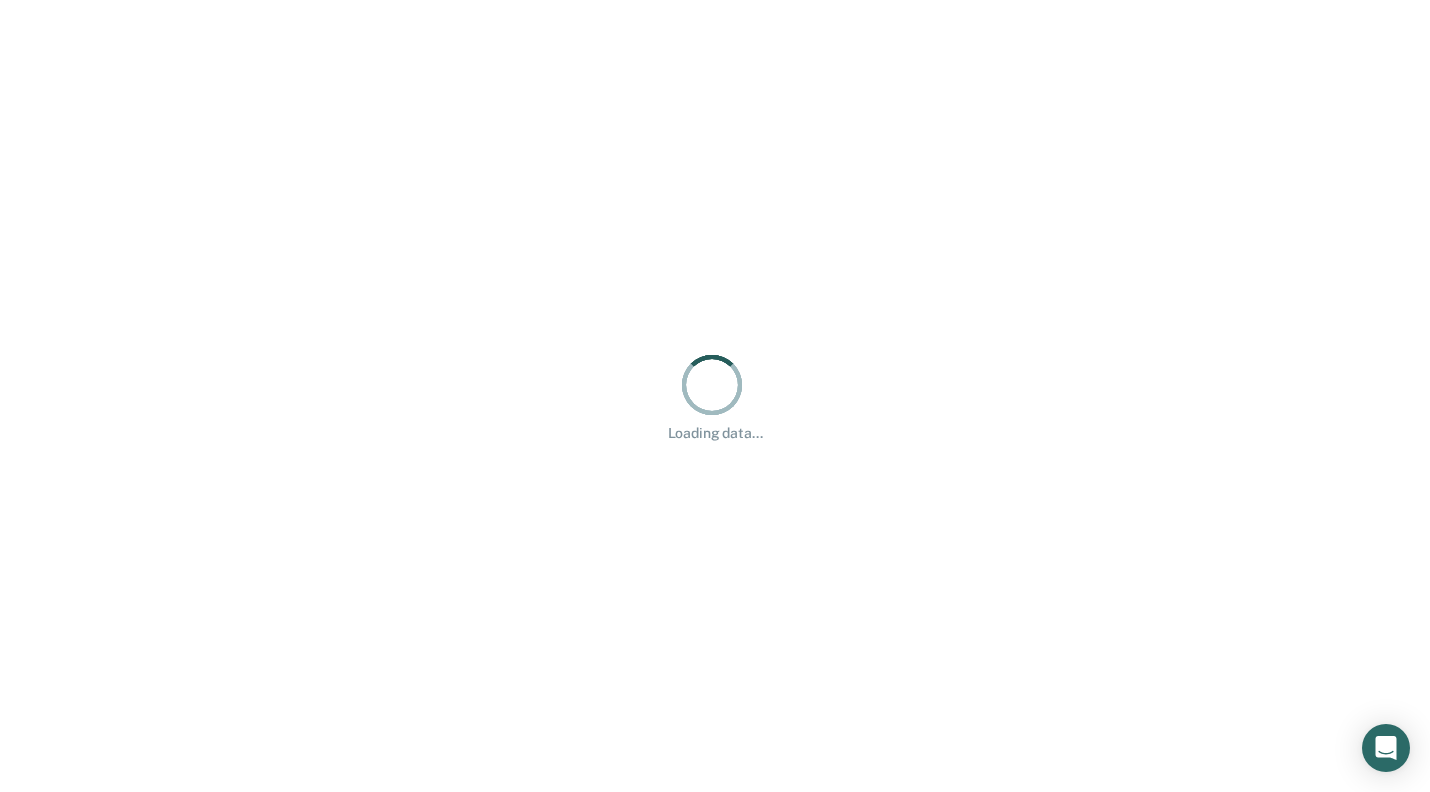 scroll, scrollTop: 0, scrollLeft: 0, axis: both 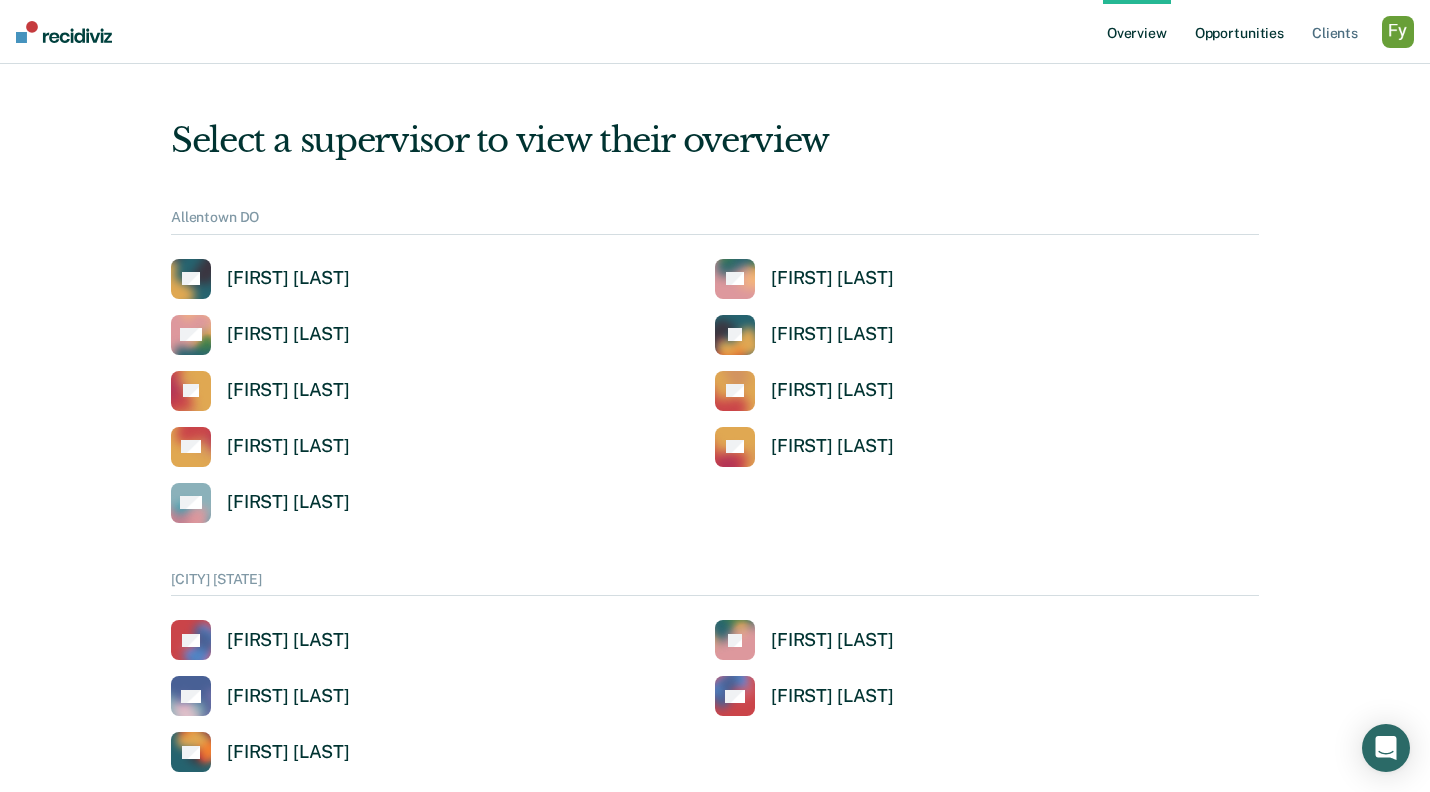 click on "Opportunities" at bounding box center (1239, 32) 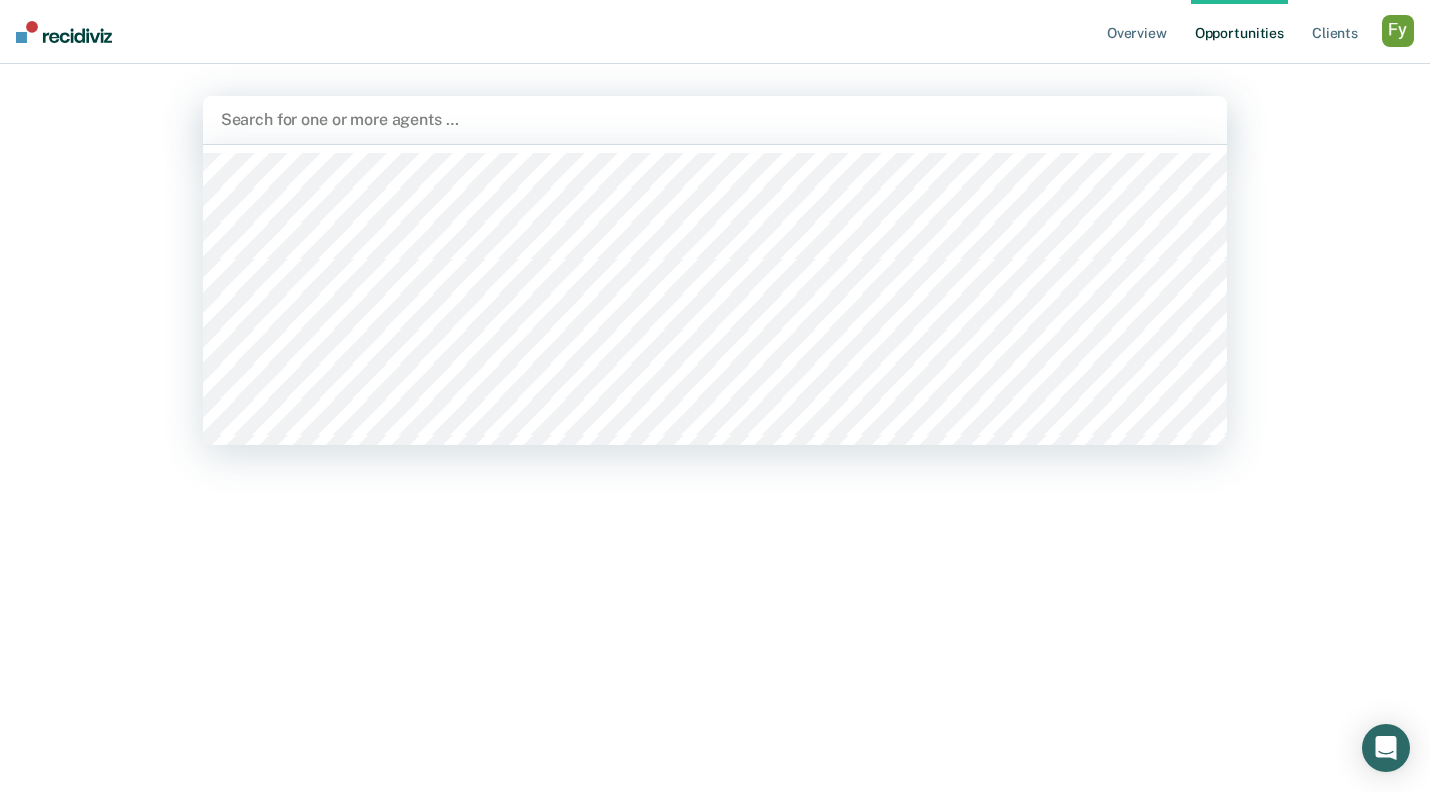 click at bounding box center [715, 119] 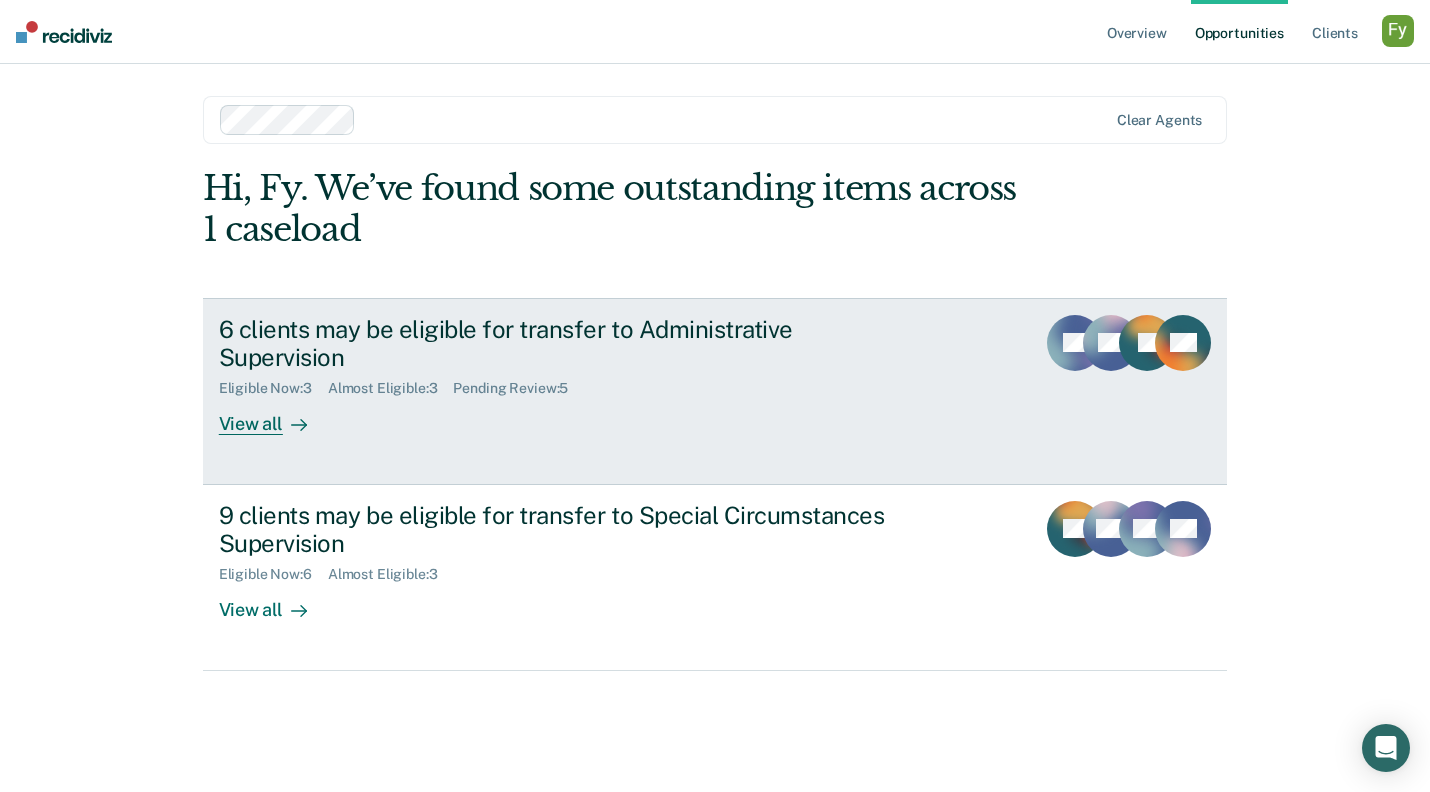 click on "View all" at bounding box center (275, 416) 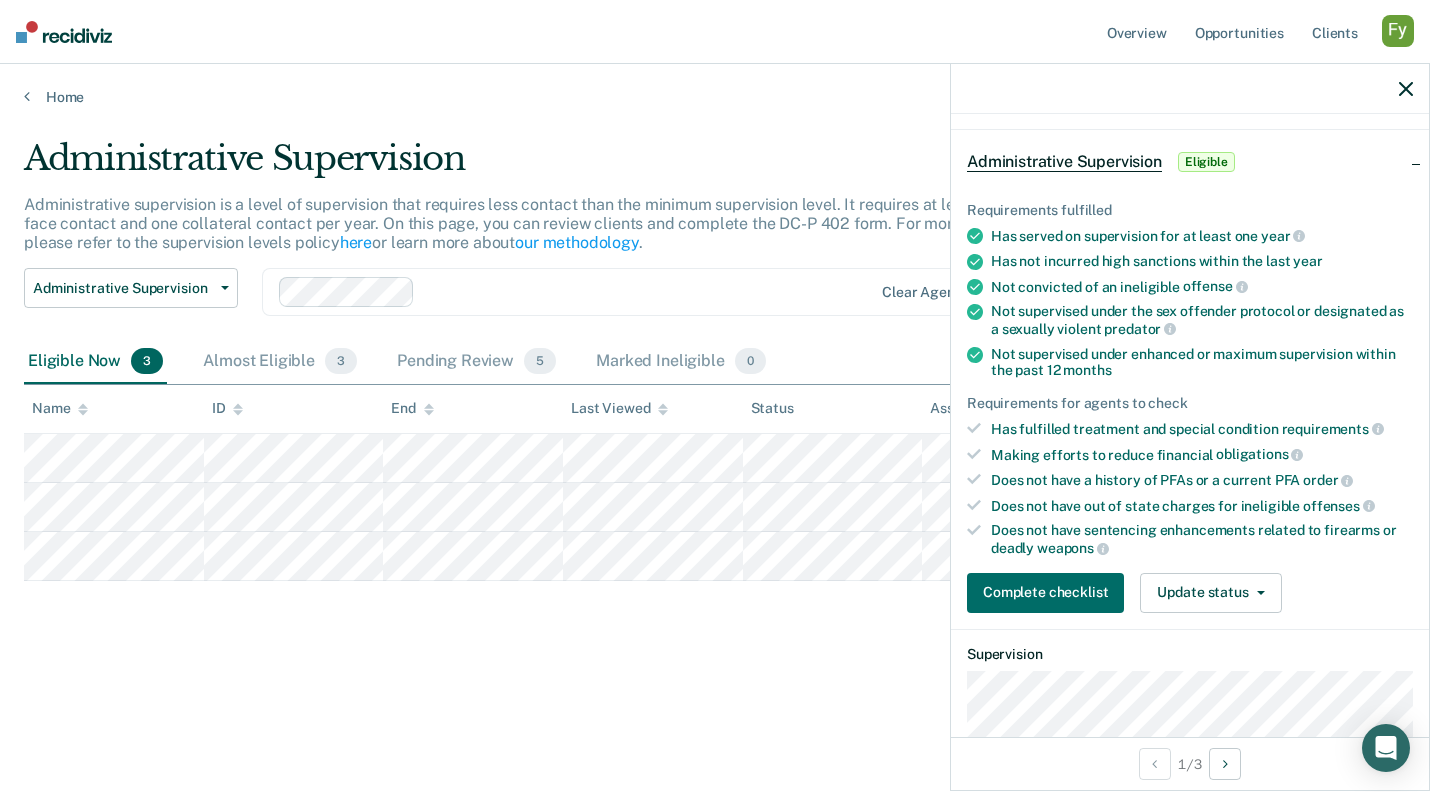 scroll, scrollTop: 68, scrollLeft: 0, axis: vertical 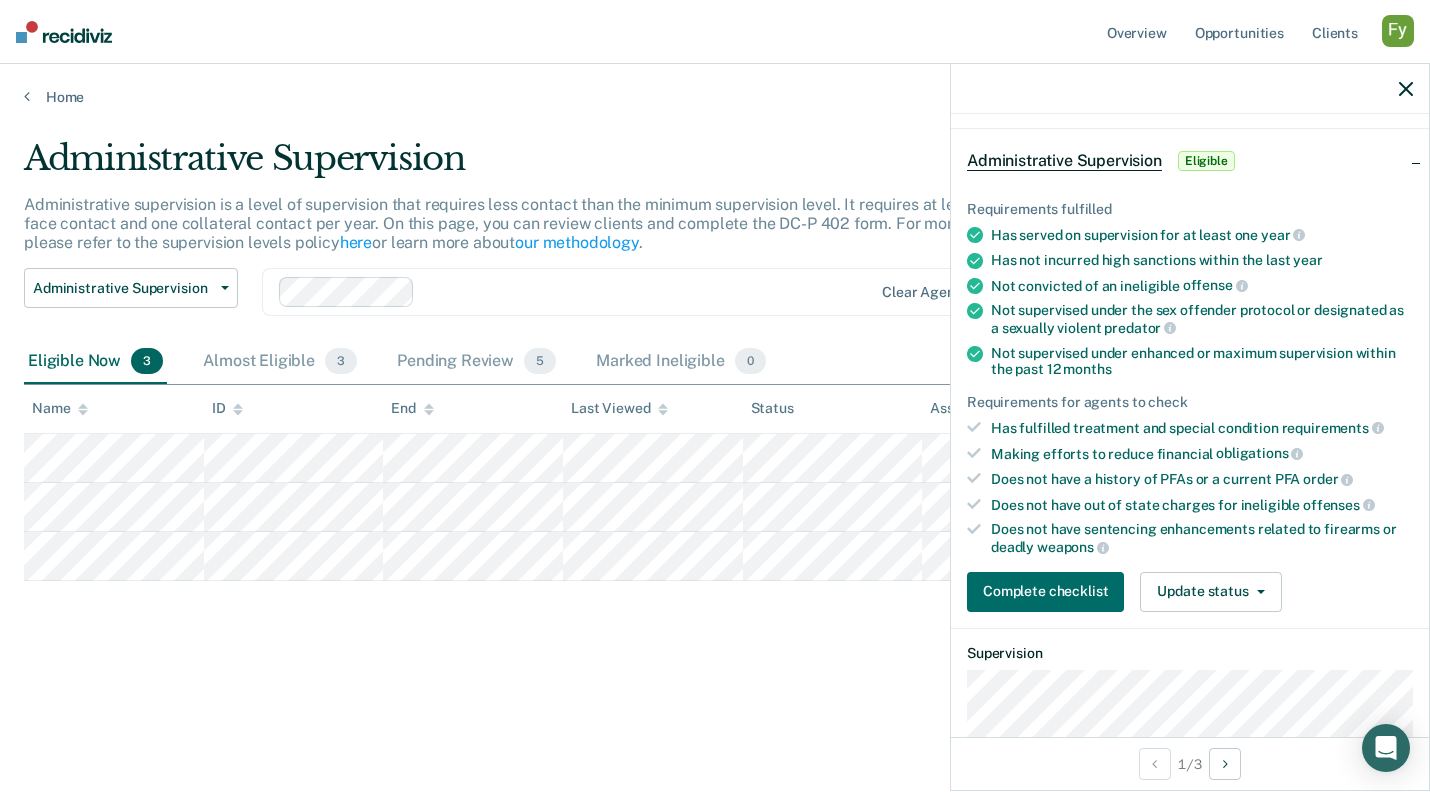 click at bounding box center (1406, 89) 